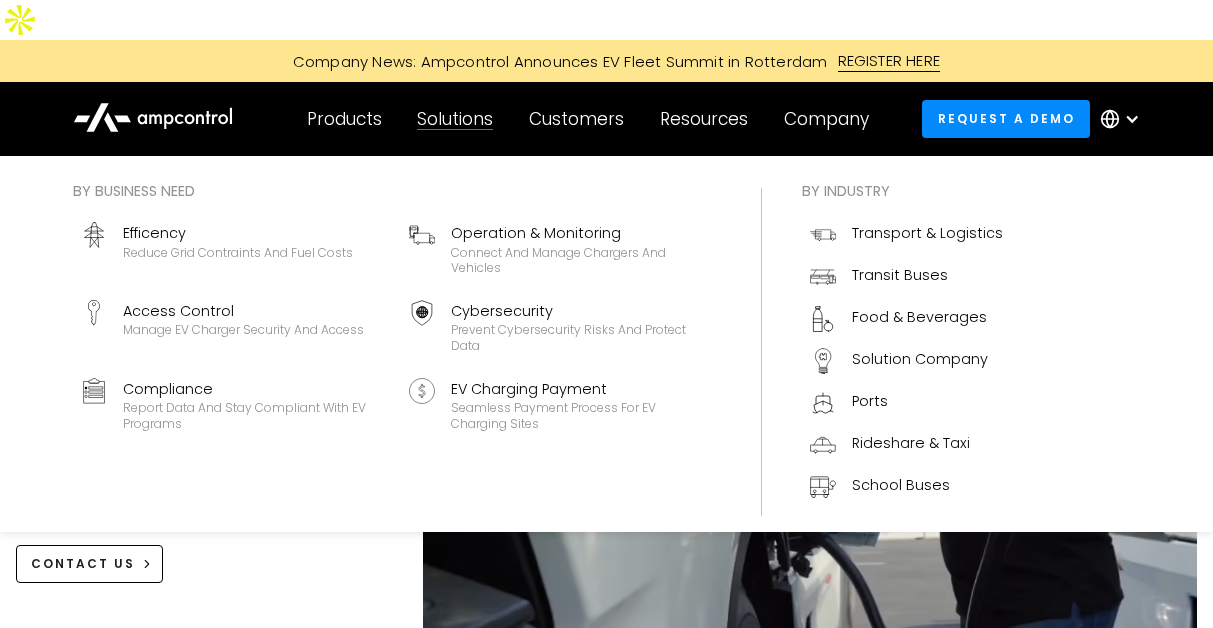 scroll, scrollTop: 0, scrollLeft: 0, axis: both 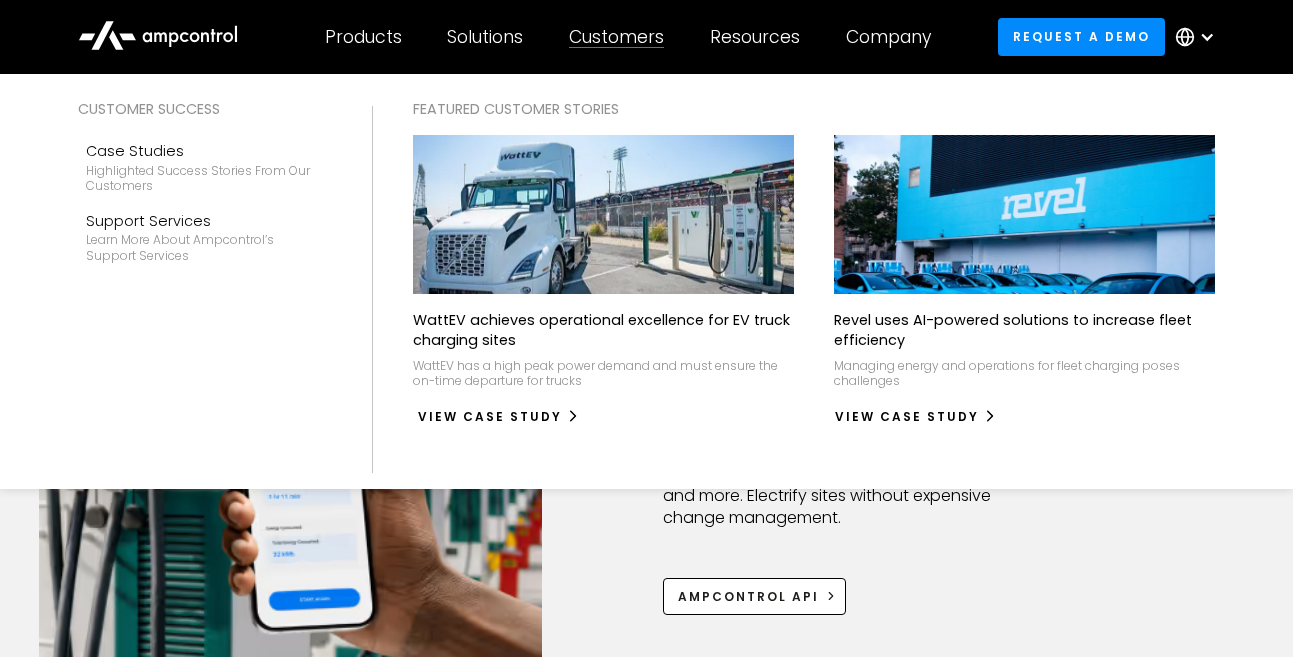 click on "View Case Study" at bounding box center [490, 417] 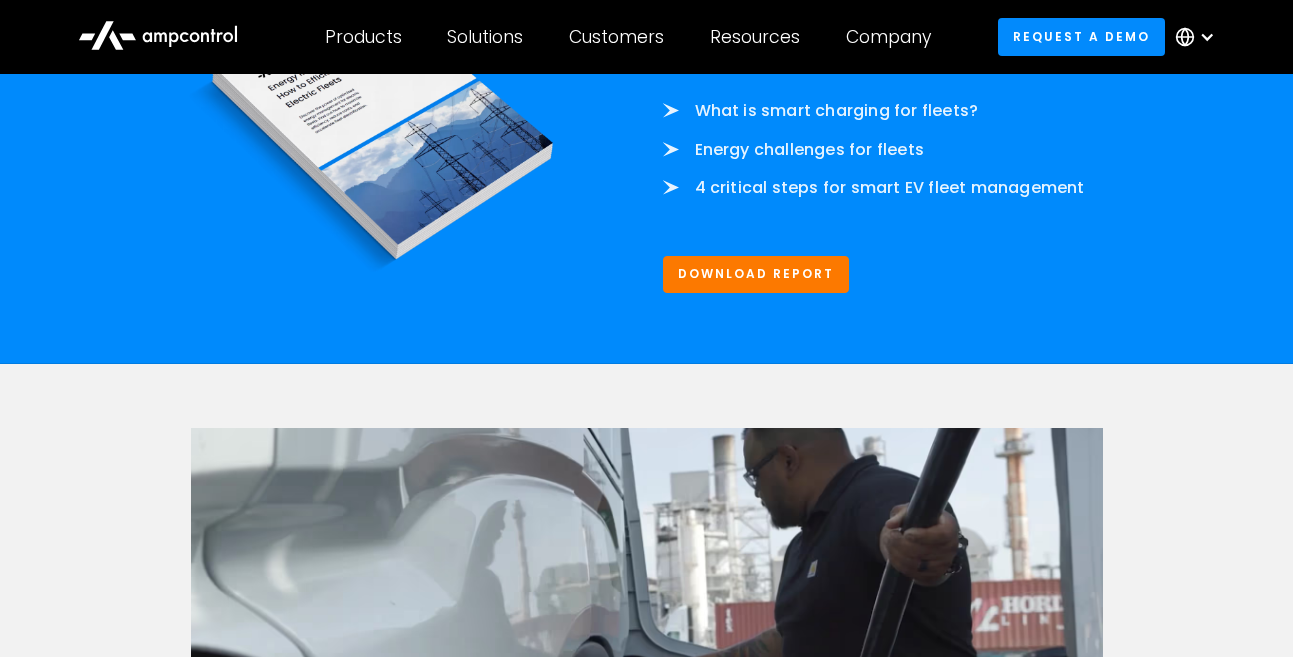 scroll, scrollTop: 3252, scrollLeft: 0, axis: vertical 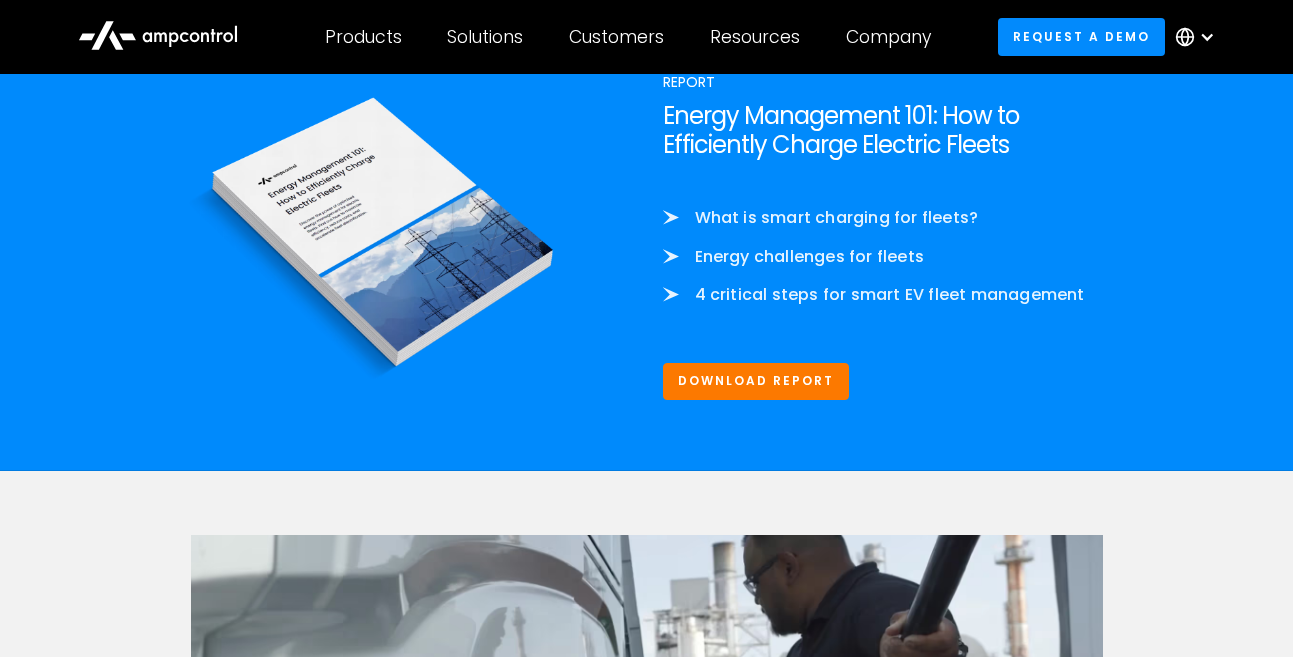 click on "Report Energy Management 101: How to Efficiently Charge Electric Fleets What is smart charging for fleets? Energy challenges for fleets 4 critical steps for smart EV fleet management Download Report" at bounding box center (919, 235) 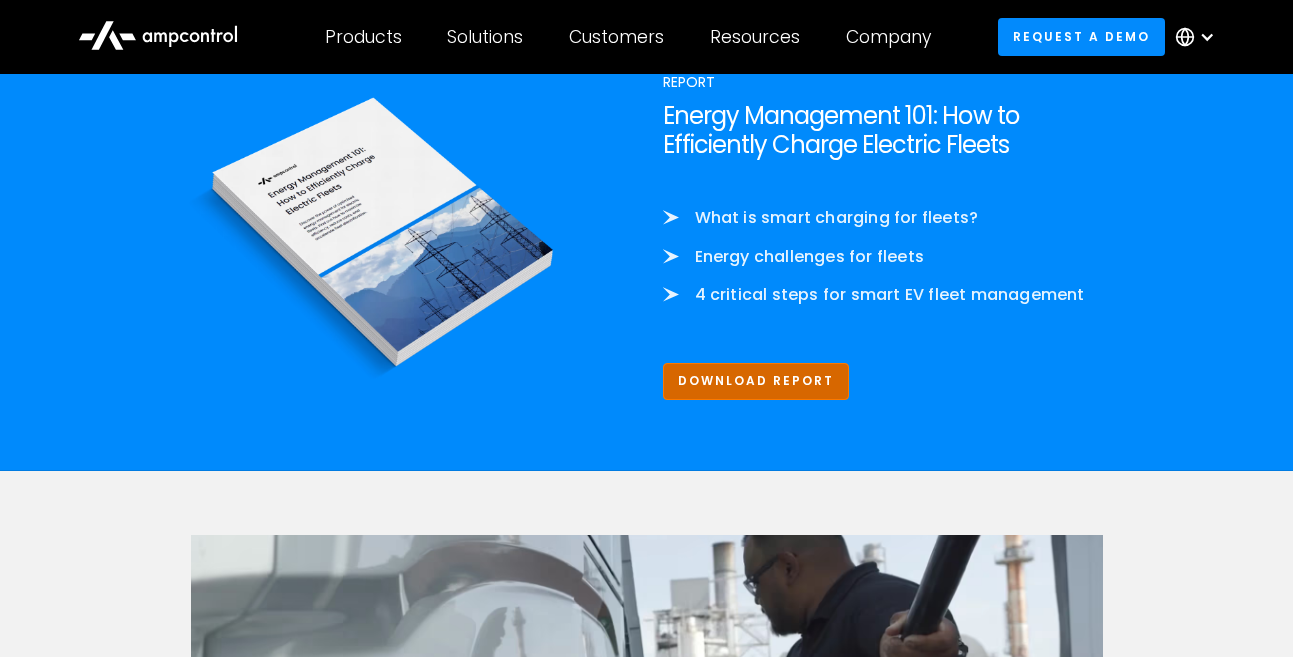 click on "Download Report" at bounding box center (756, 381) 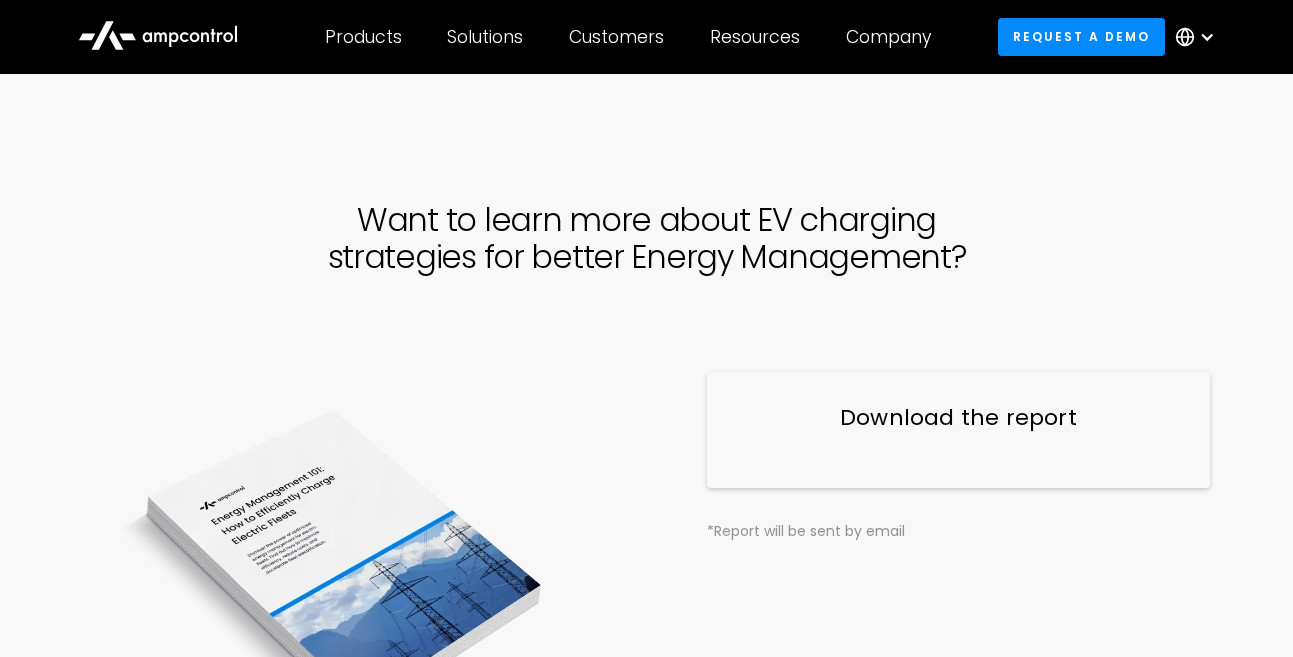 scroll, scrollTop: 0, scrollLeft: 0, axis: both 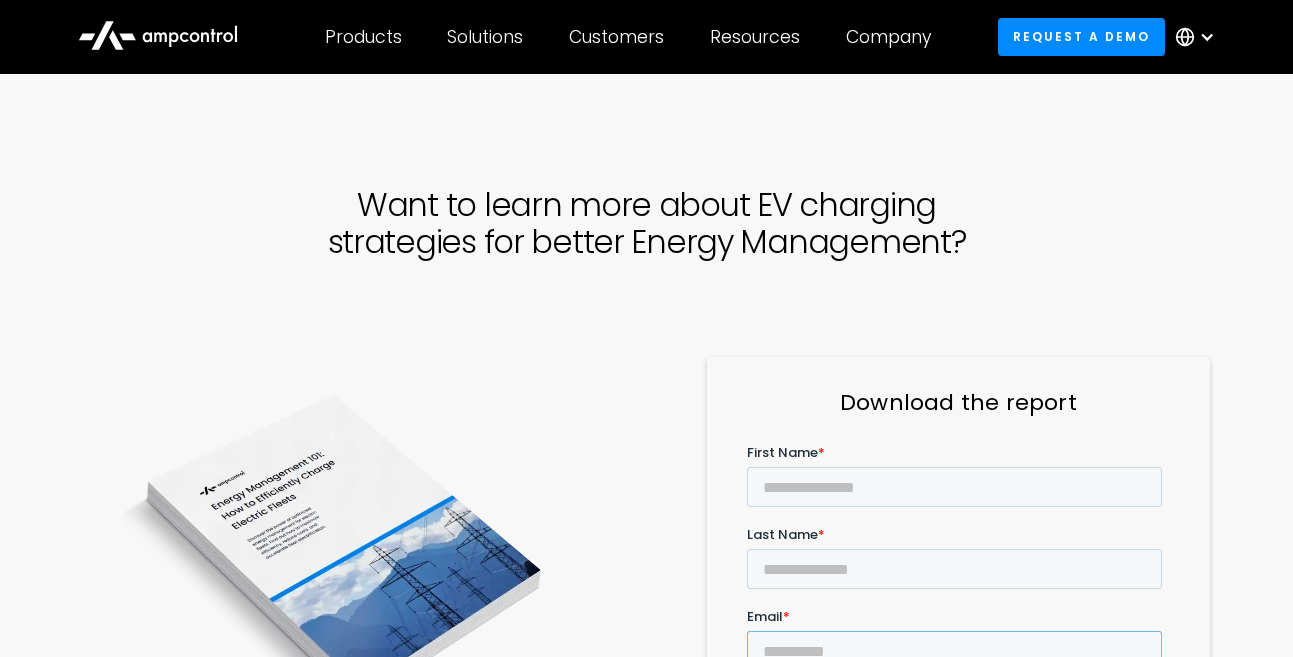 click on "Email *" at bounding box center (953, 651) 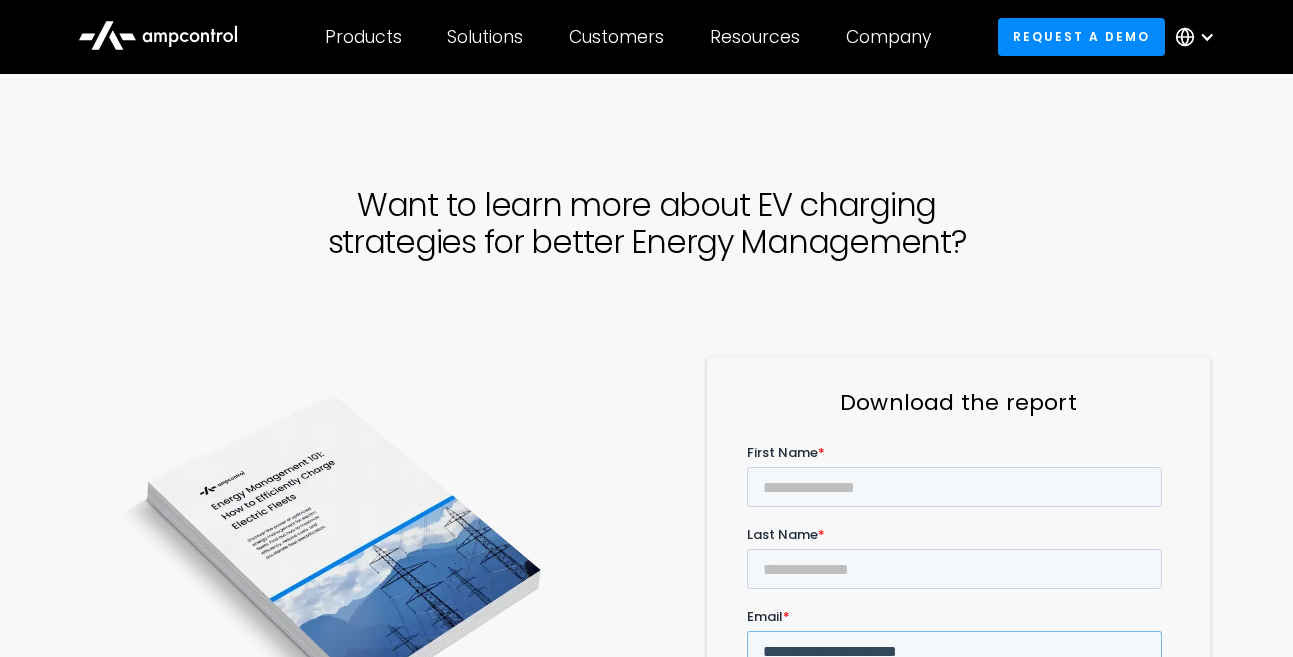 scroll, scrollTop: 0, scrollLeft: 42, axis: horizontal 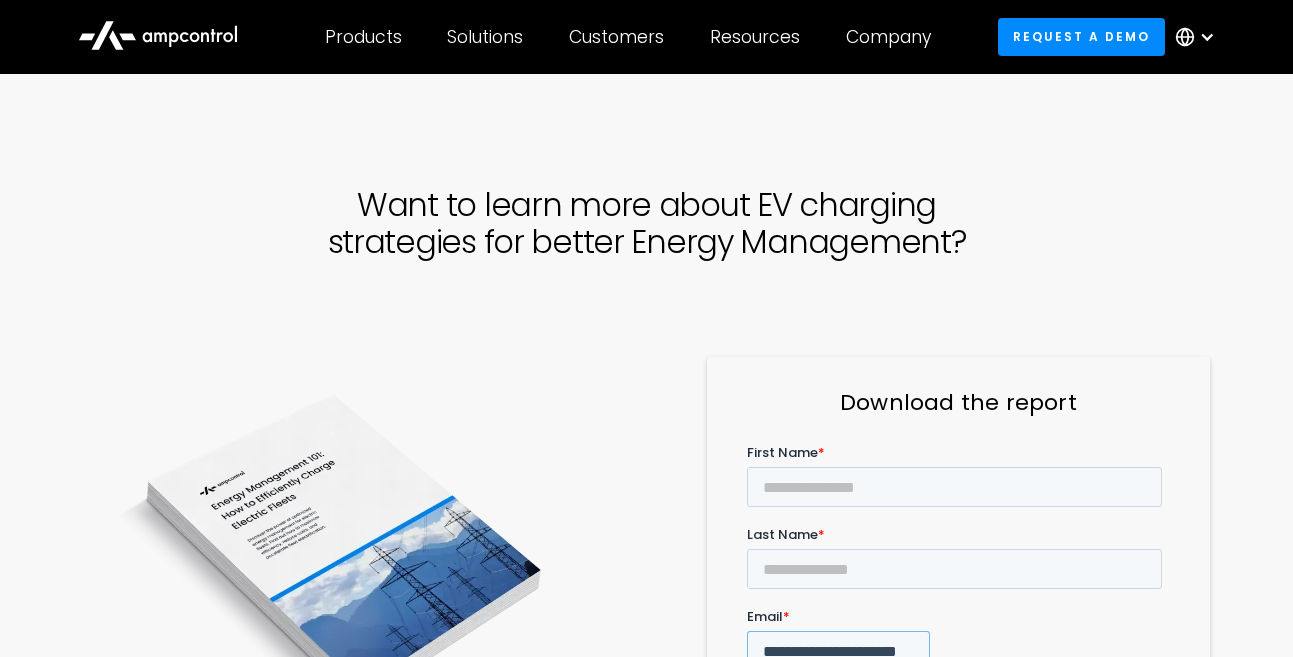 type on "**********" 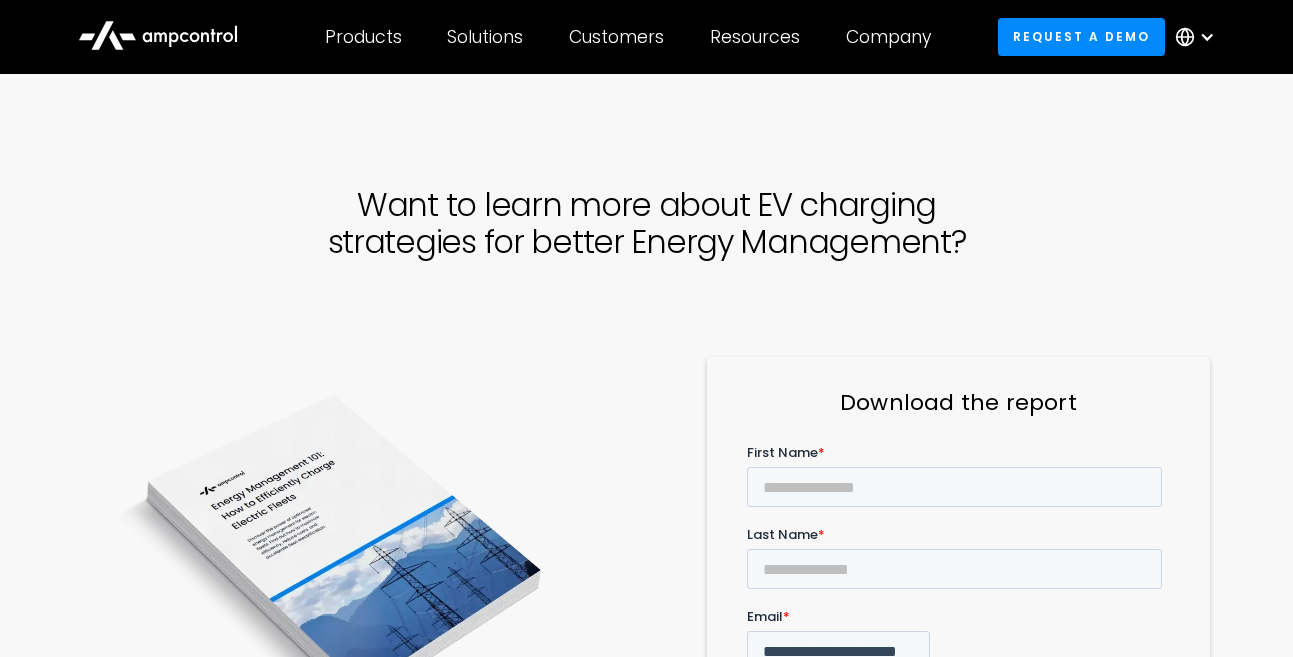 click on "Phone number" at bounding box center (953, 733) 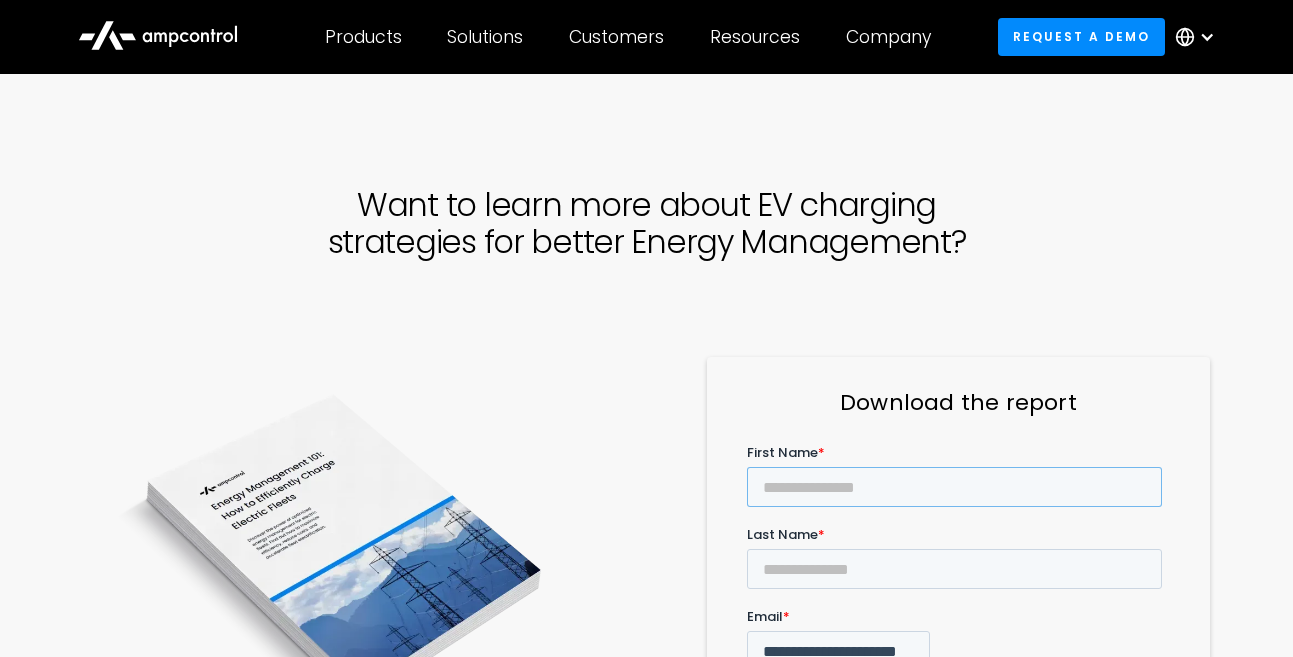 click on "First Name *" at bounding box center [953, 487] 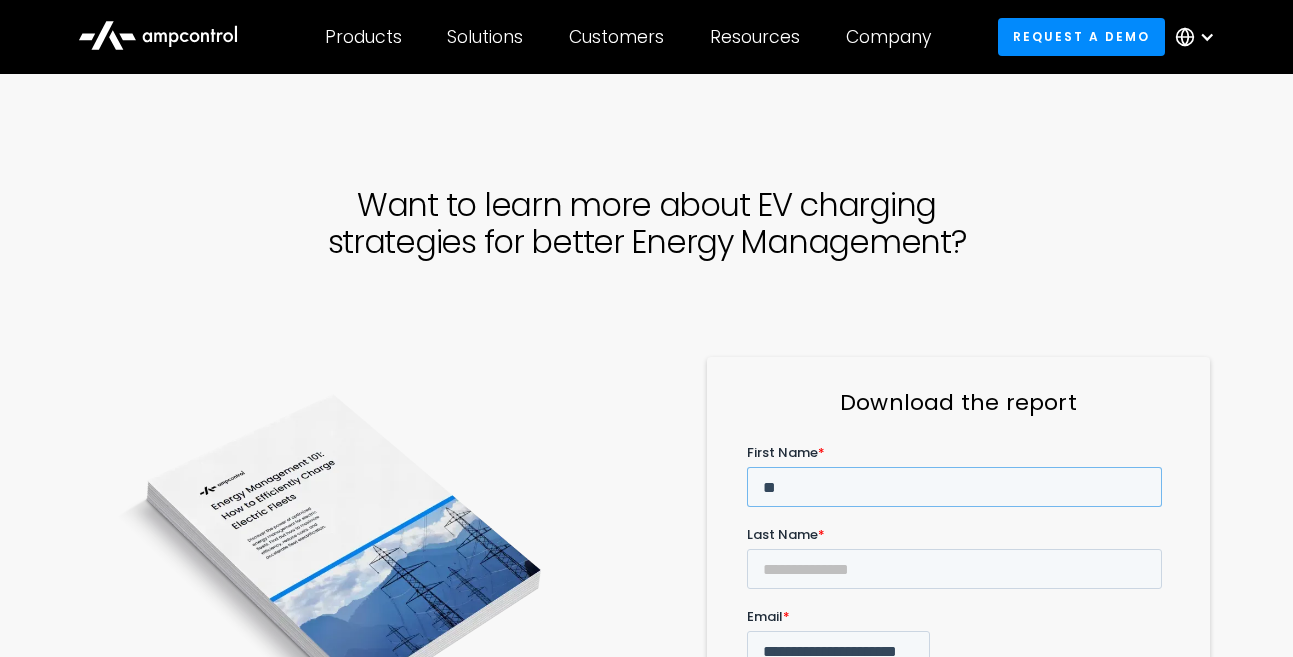 type on "*" 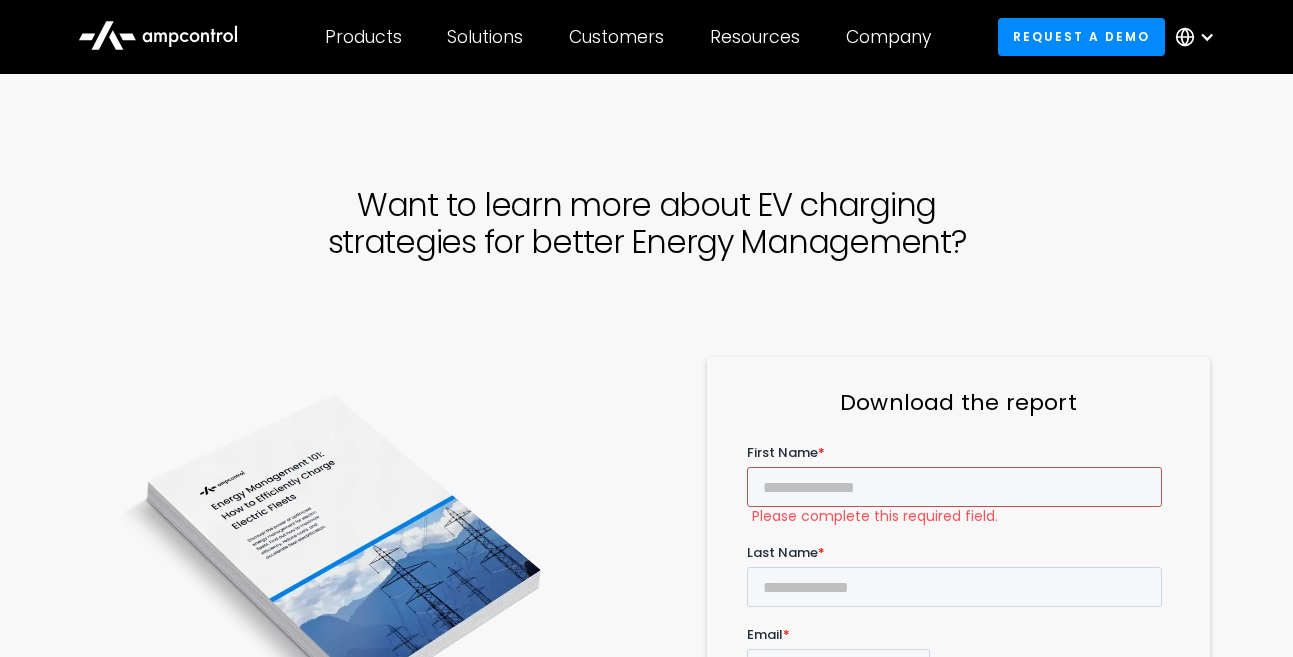 type on "*" 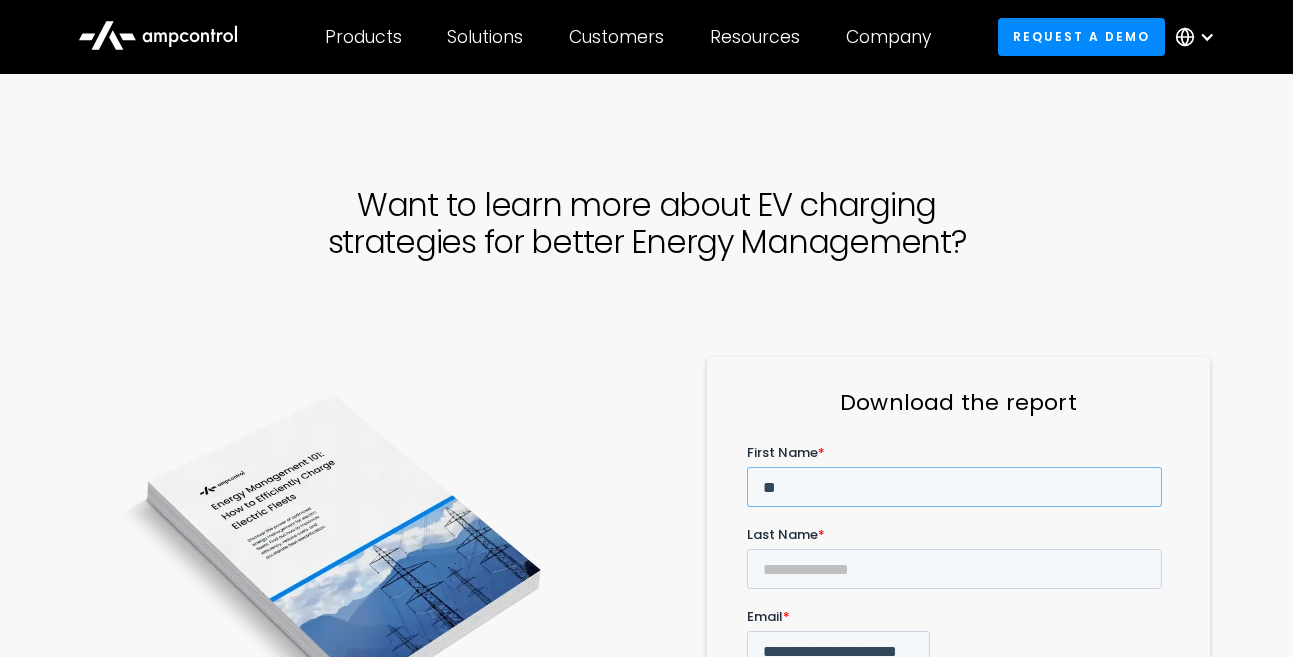 type on "*" 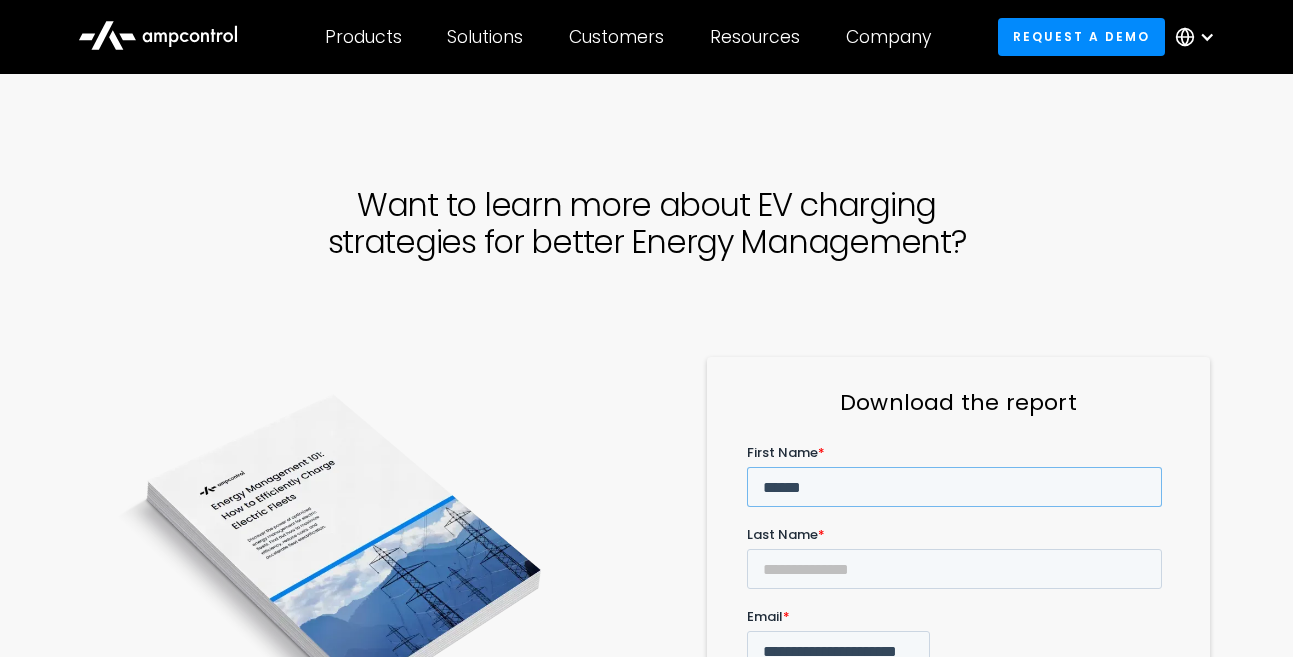type on "******" 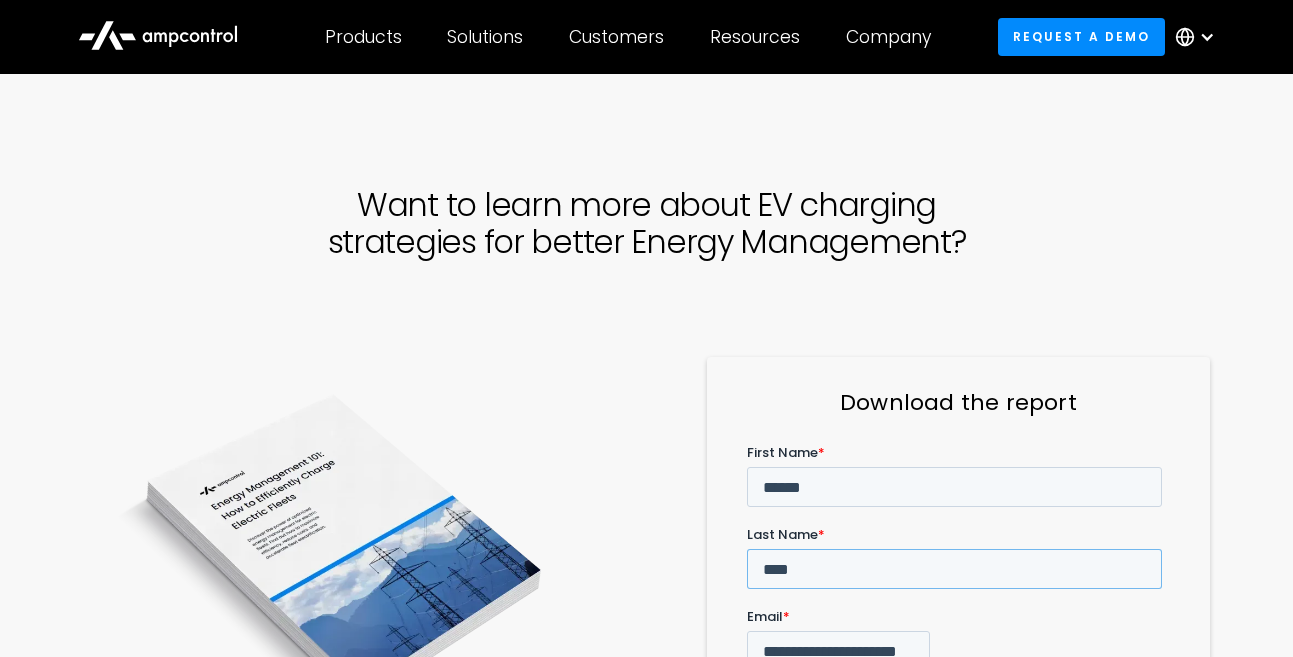 type on "****" 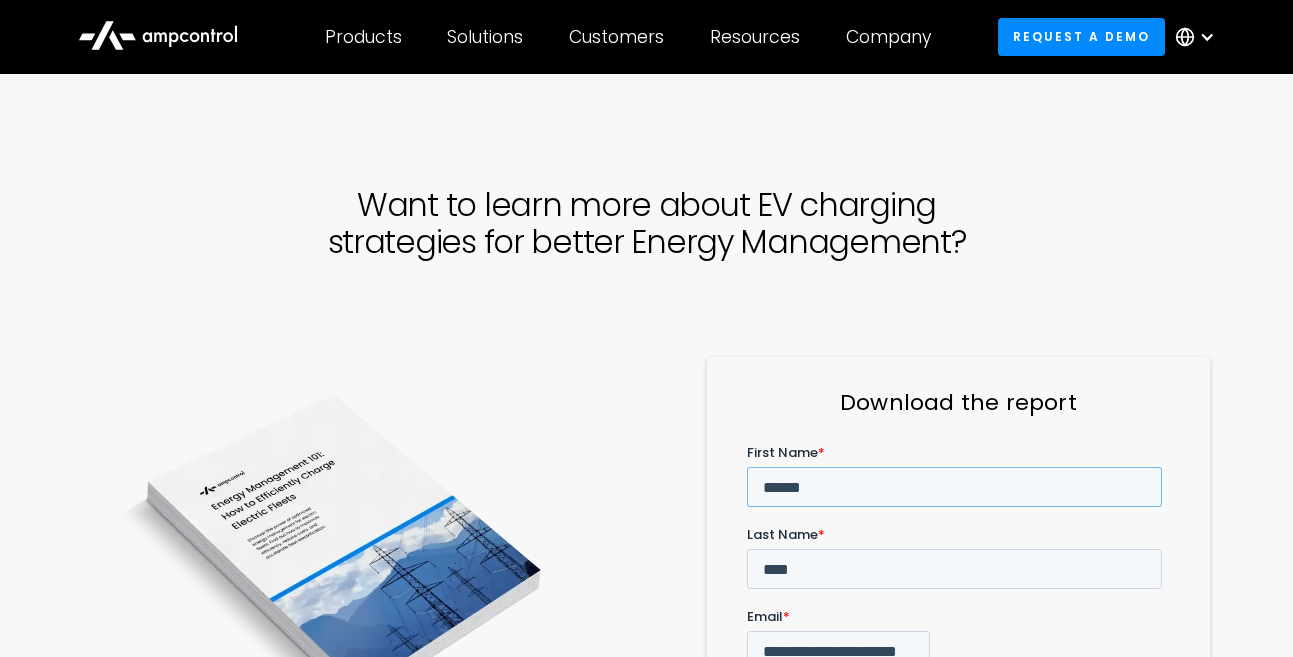 click on "******" at bounding box center [953, 487] 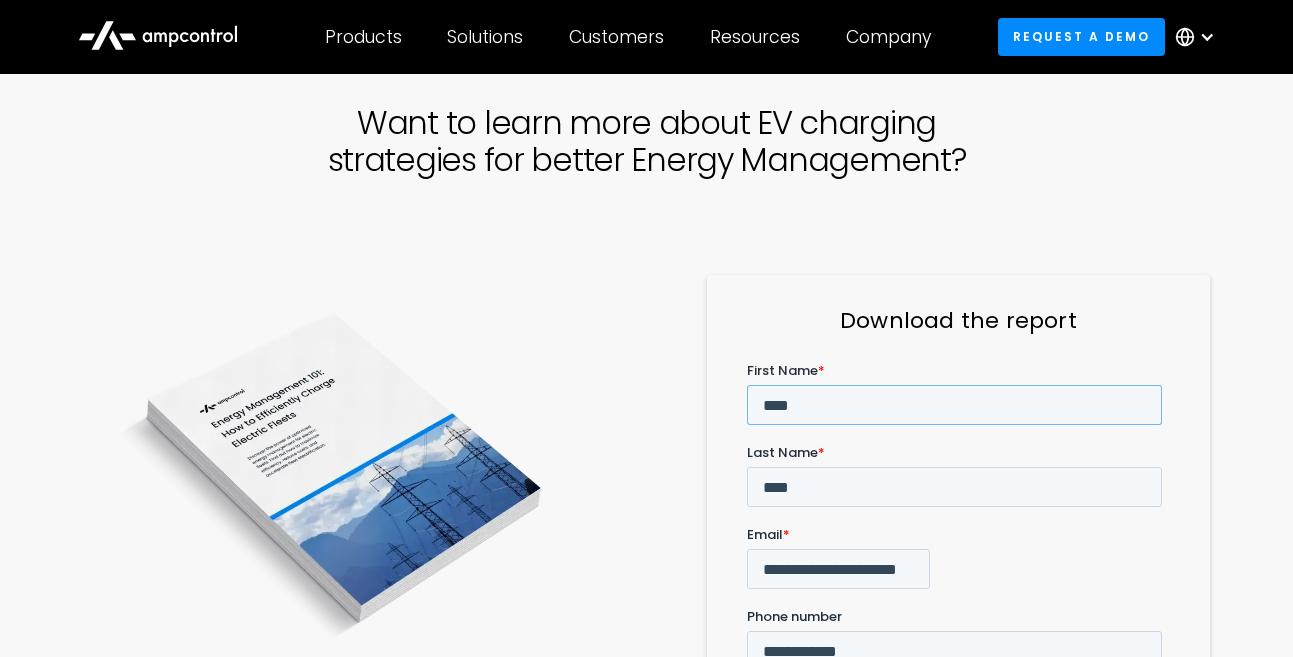 scroll, scrollTop: 259, scrollLeft: 0, axis: vertical 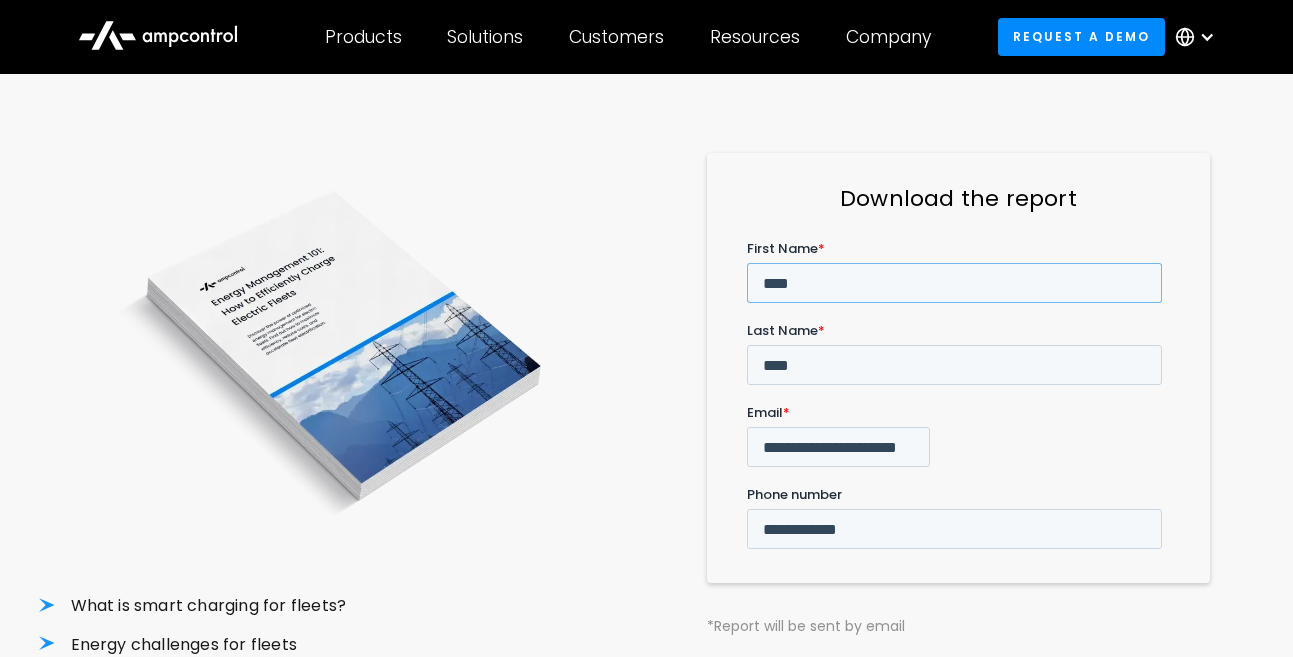 type on "****" 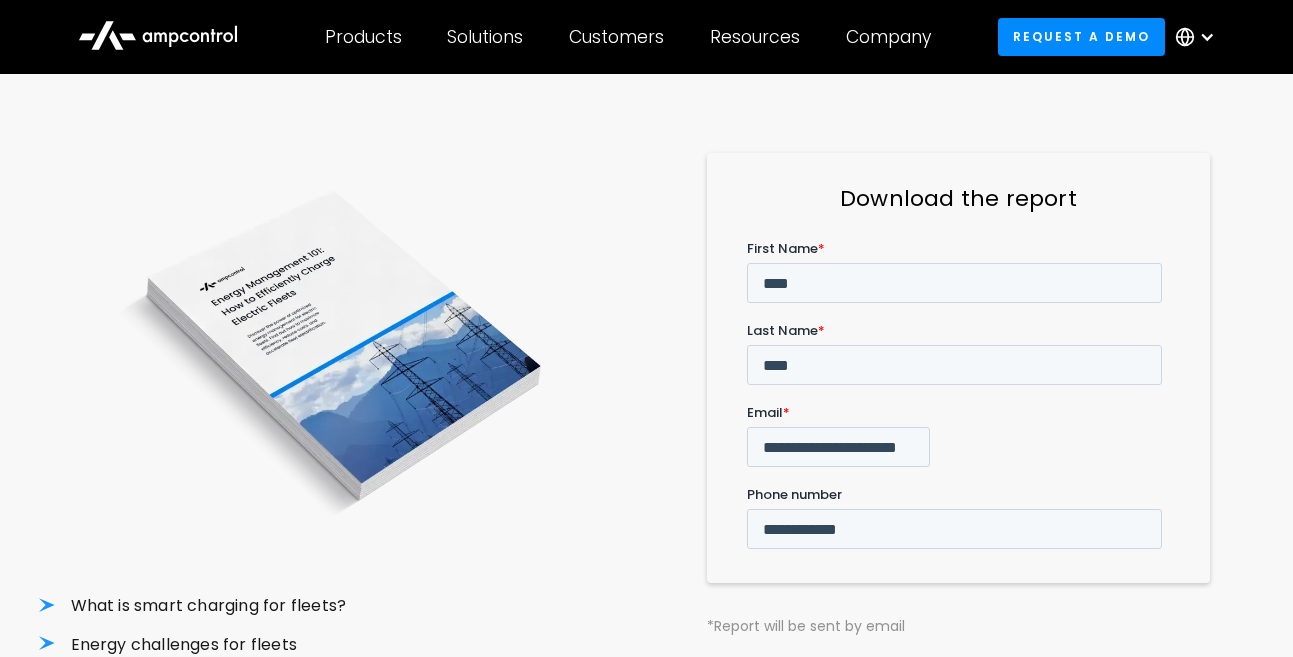 click on "******" at bounding box center [785, 681] 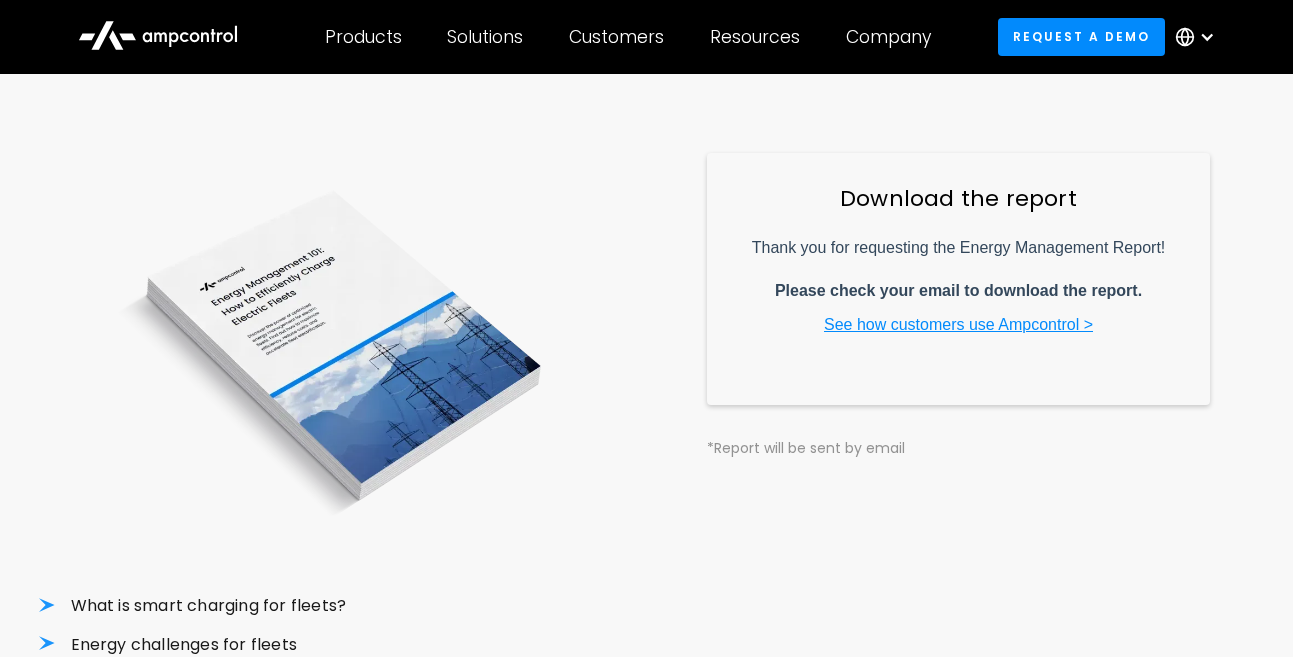 click on "Download the report
*Report will be sent by email" at bounding box center [959, 424] 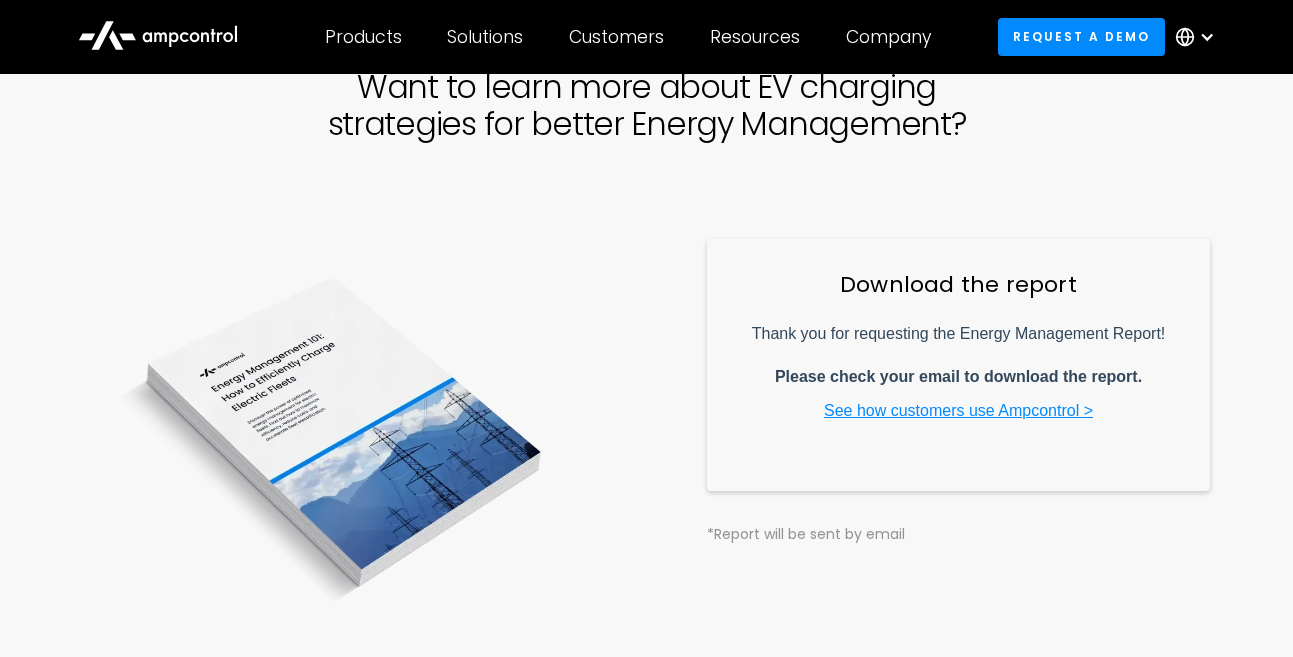 scroll, scrollTop: 0, scrollLeft: 0, axis: both 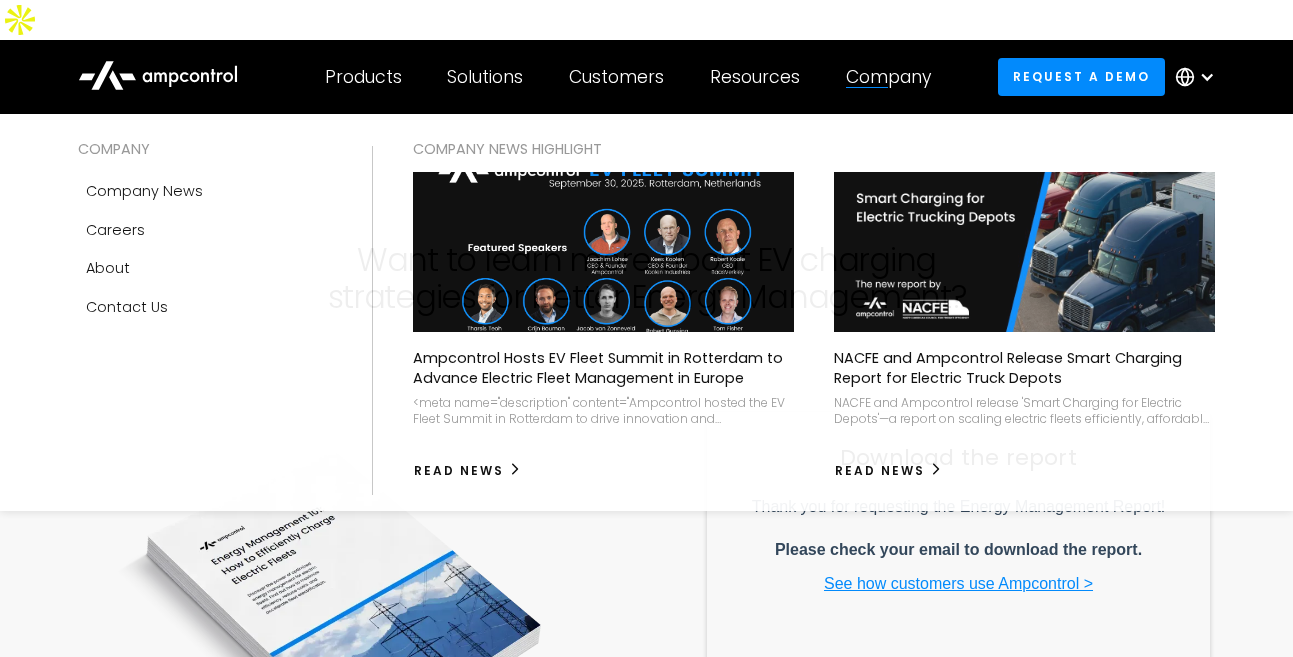 click on "Company
COMPANY Company news Careers About Contact Us COMPANY NEWS Highlight Ampcontrol Hosts EV Fleet Summit in Rotterdam to Advance Electric Fleet Management in Europe <meta name="description" content="Ampcontrol hosted the EV Fleet Summit in Rotterdam to drive innovation and collaboration in electric fleet management across Europe."> Read News
NACFE and Ampcontrol Release Smart Charging Report for Electric Truck Depots NACFE and Ampcontrol release 'Smart Charging for Electric Depots'—a report on scaling electric fleets efficiently, affordably, and reliably. Read News" at bounding box center [888, 77] 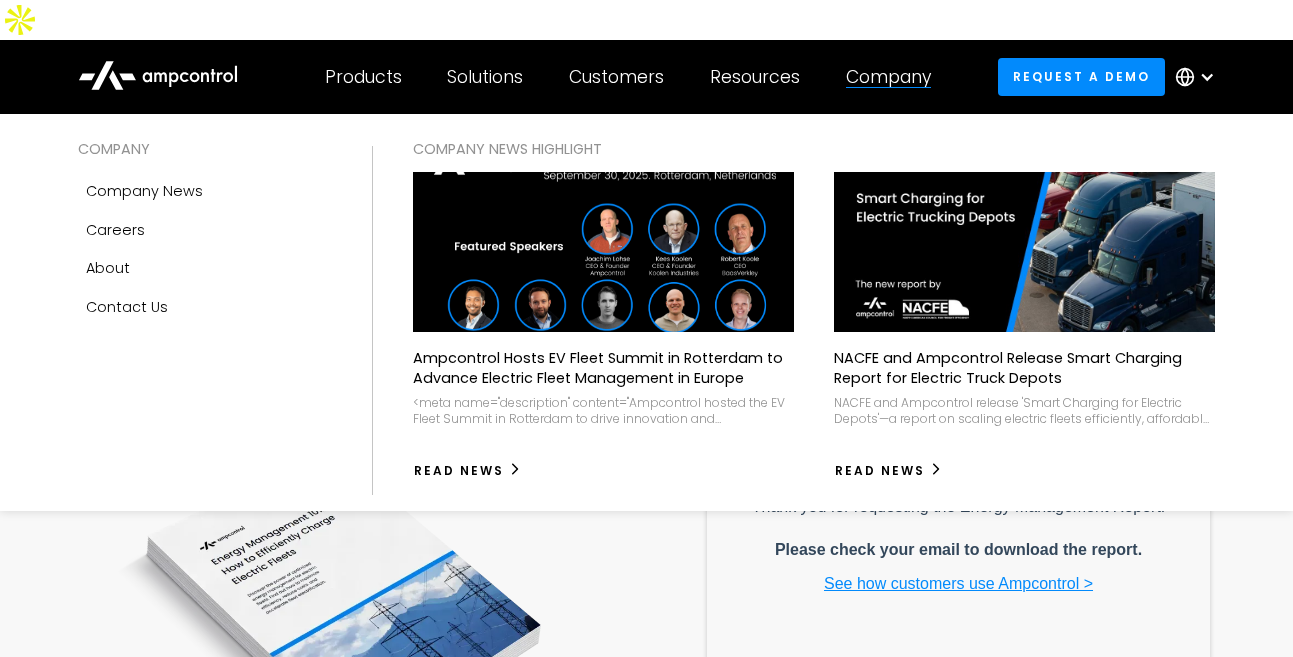 click at bounding box center [603, 251] 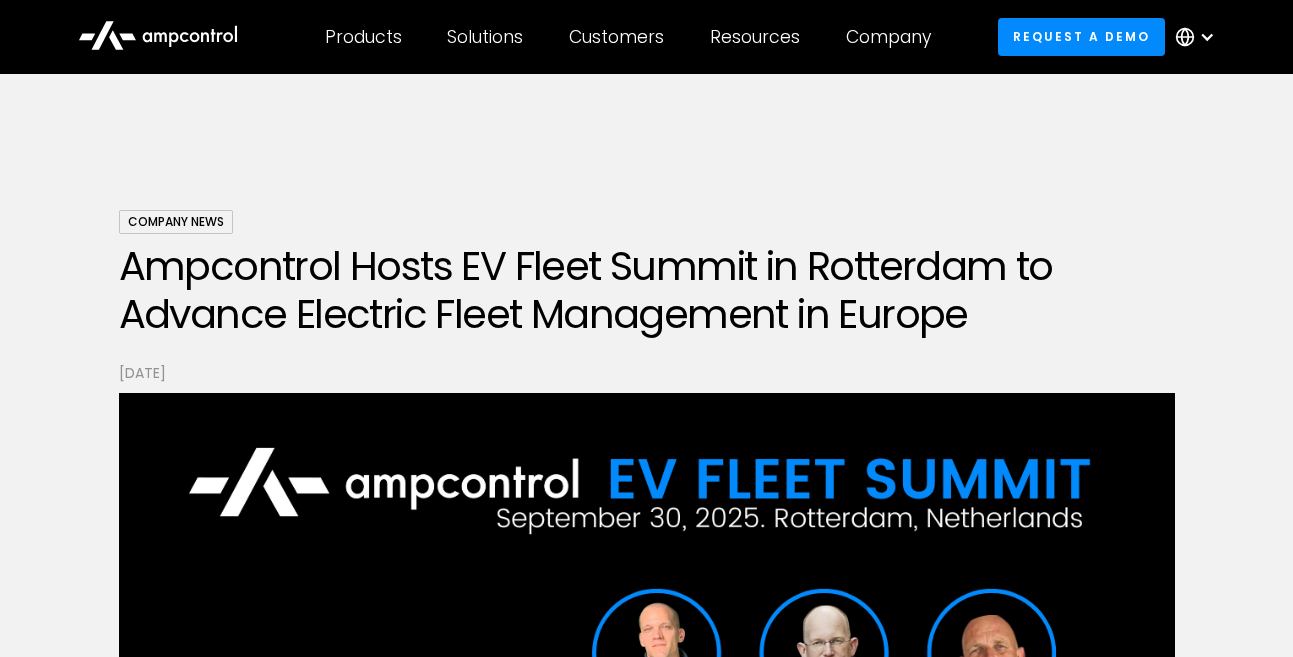 scroll, scrollTop: 0, scrollLeft: 0, axis: both 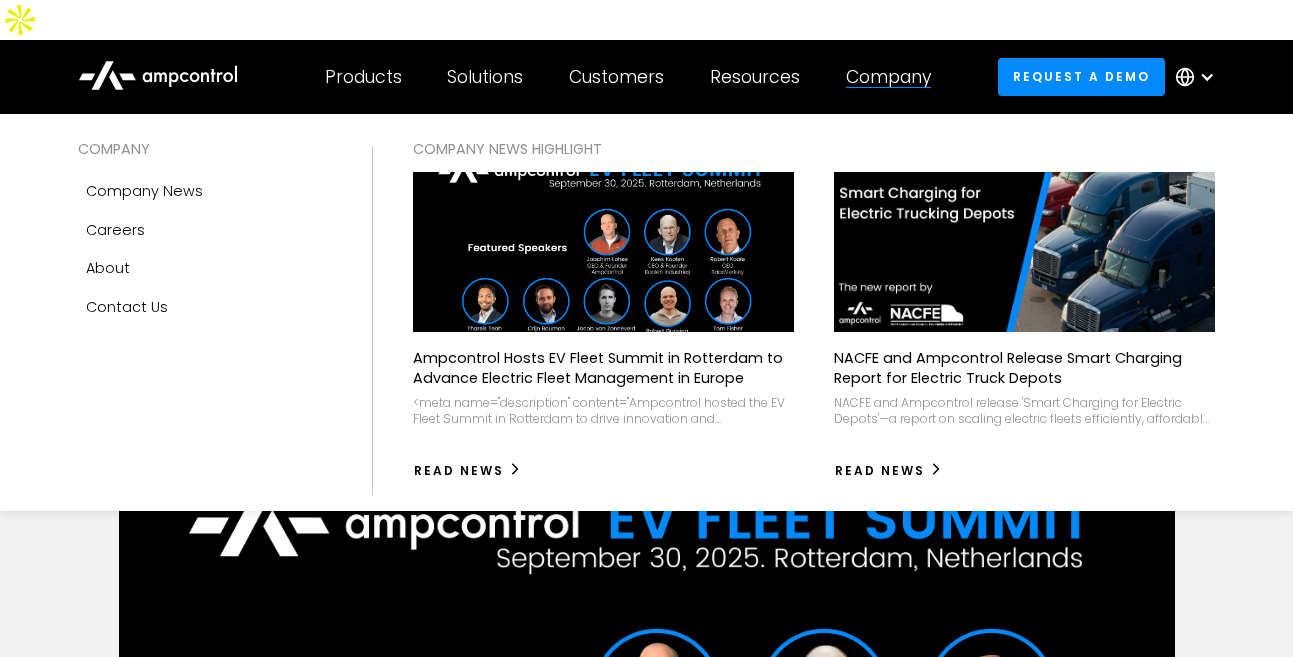 click at bounding box center [1024, 251] 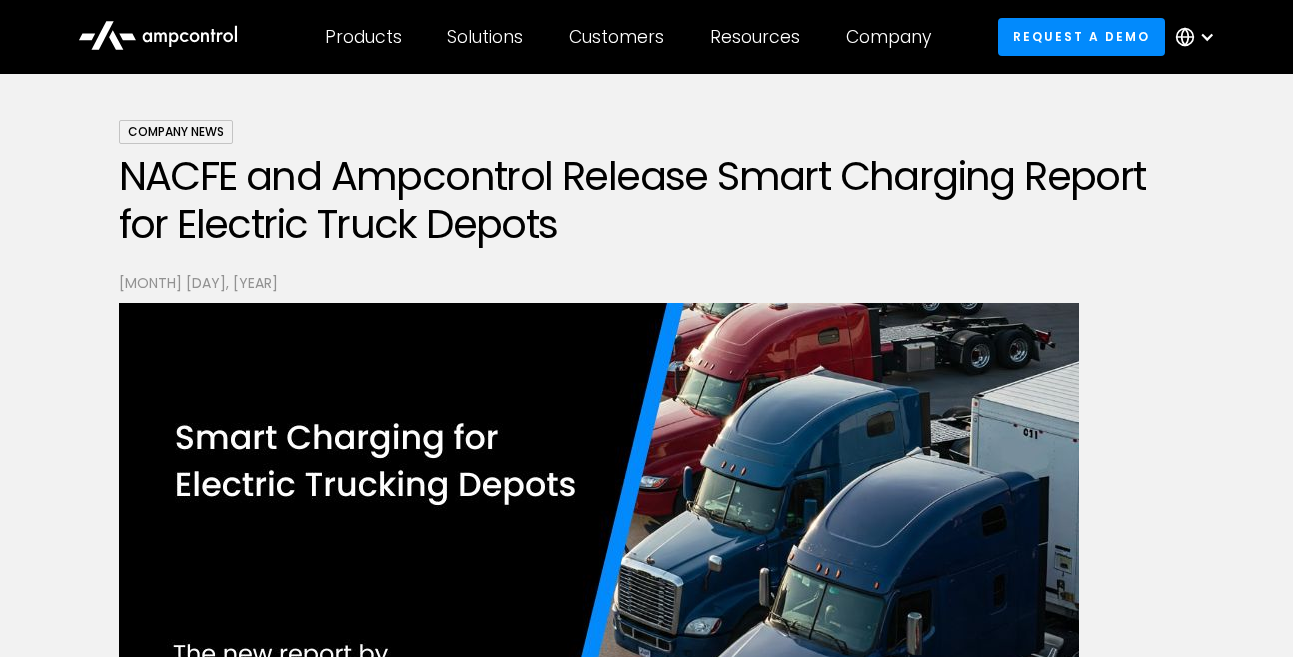 scroll, scrollTop: 0, scrollLeft: 0, axis: both 